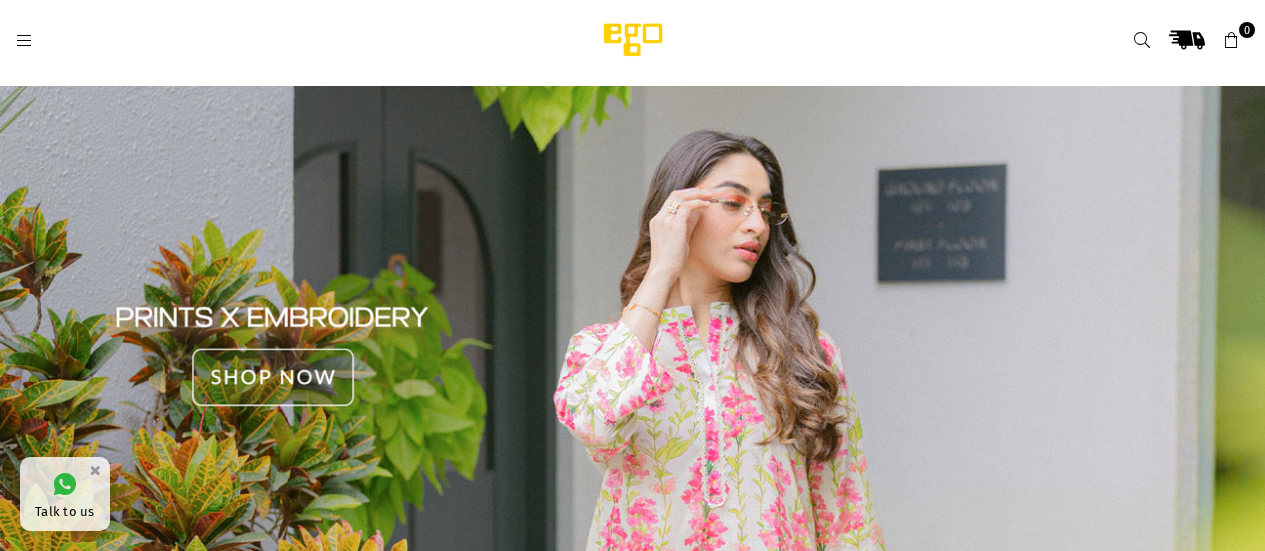 scroll, scrollTop: 0, scrollLeft: 0, axis: both 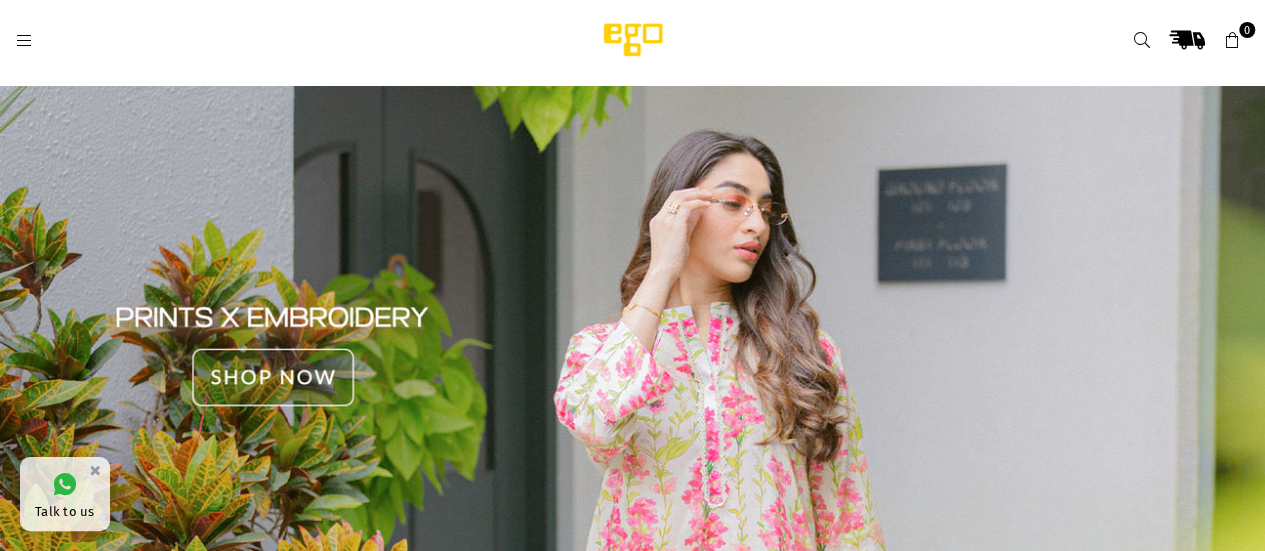 click at bounding box center (632, 356) 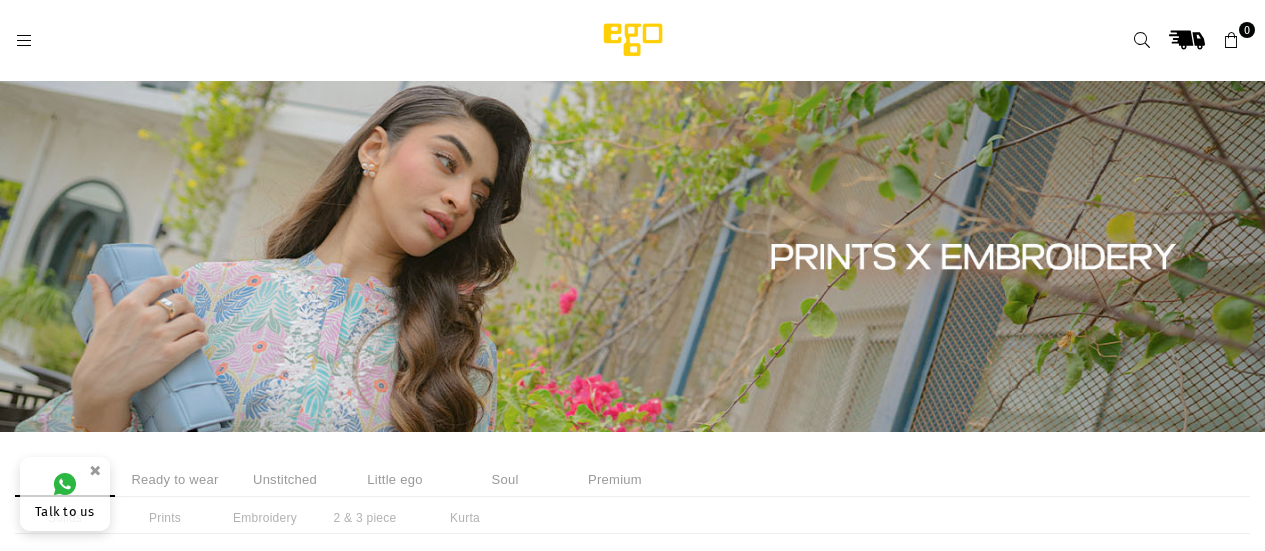 select on "******" 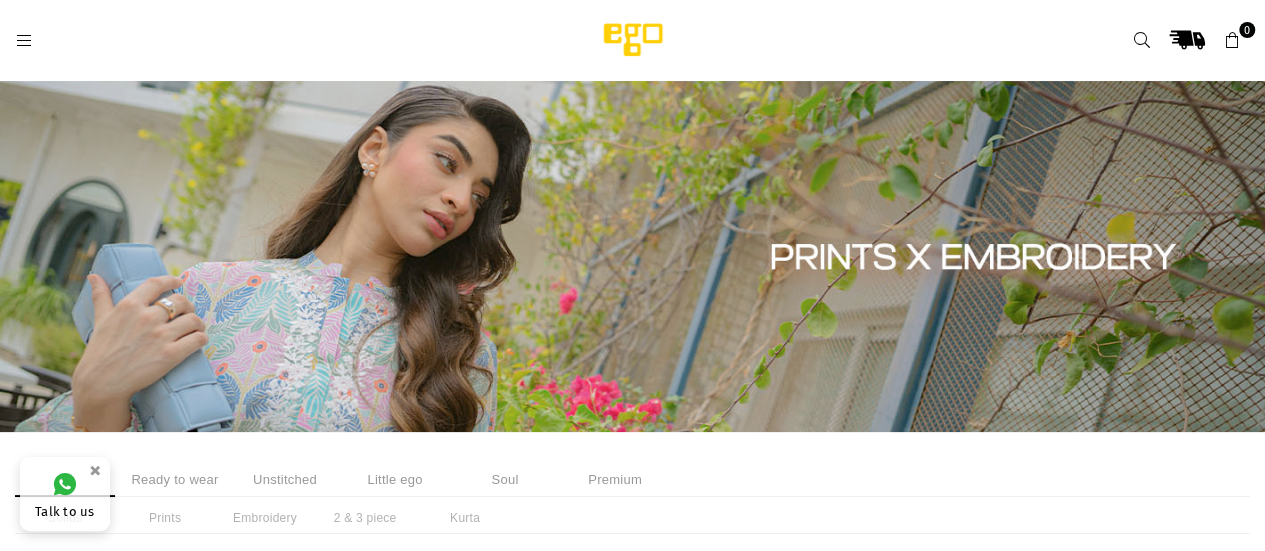 scroll, scrollTop: 0, scrollLeft: 0, axis: both 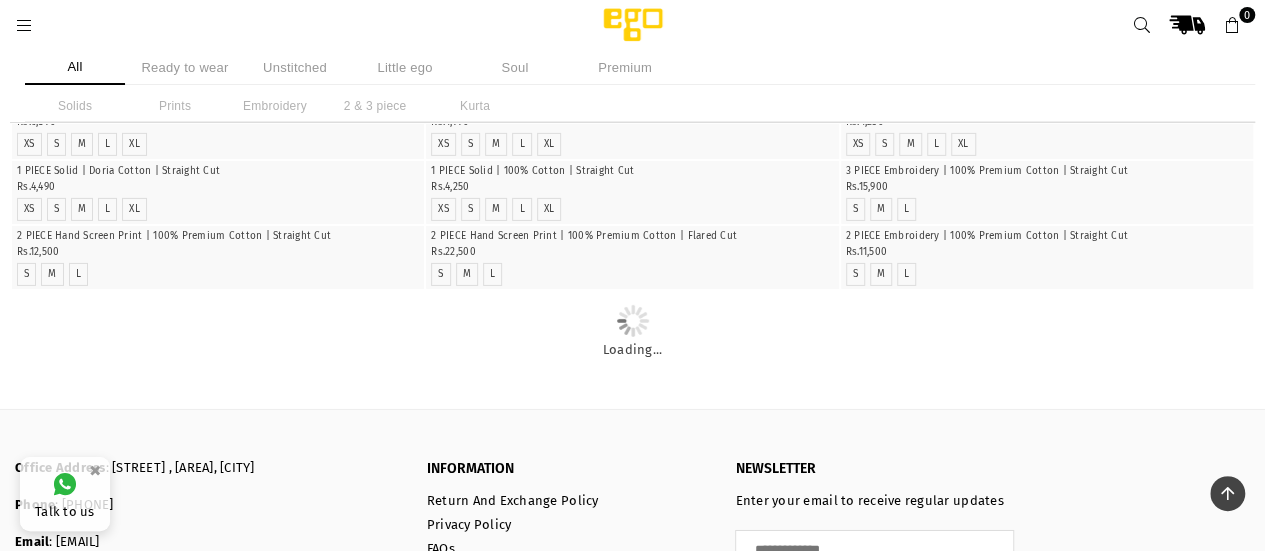 click at bounding box center [219, 31] 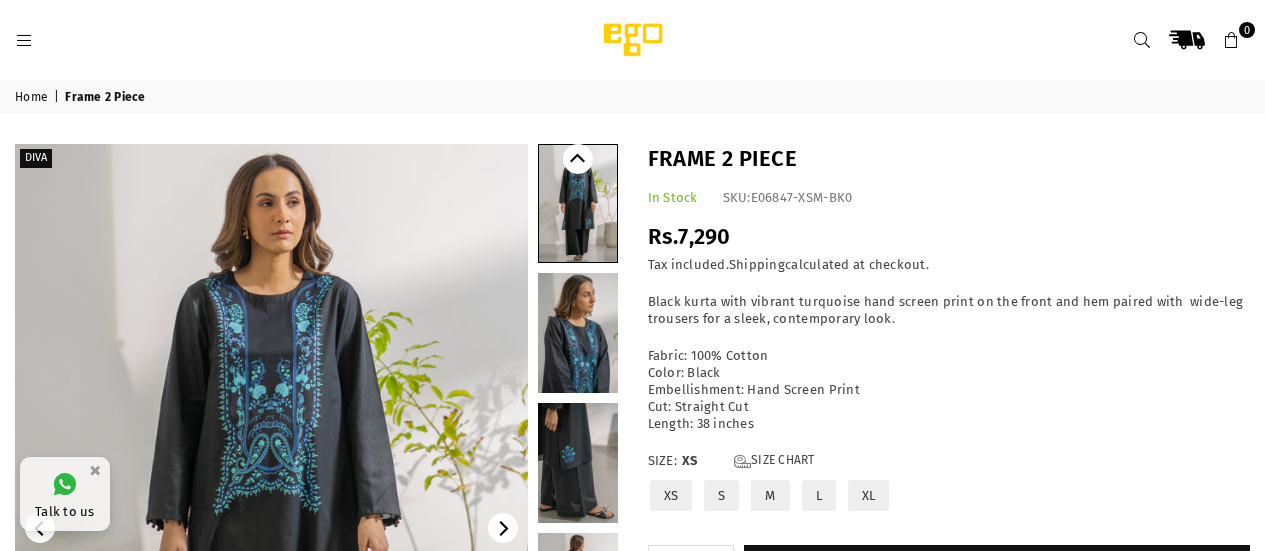 scroll, scrollTop: 0, scrollLeft: 0, axis: both 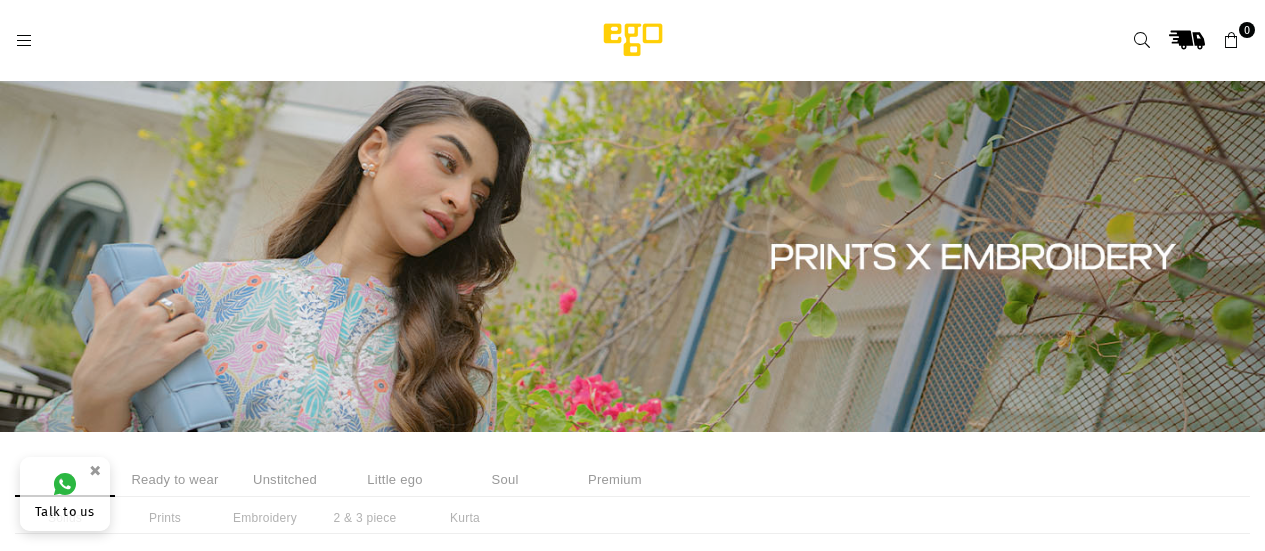 select on "******" 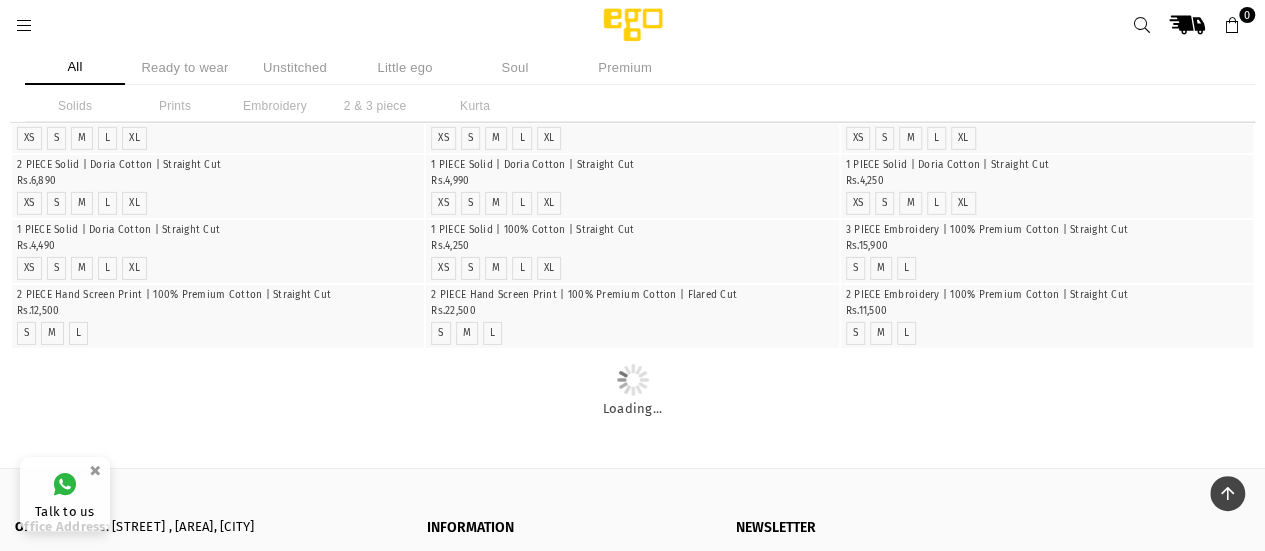 scroll, scrollTop: 3116, scrollLeft: 0, axis: vertical 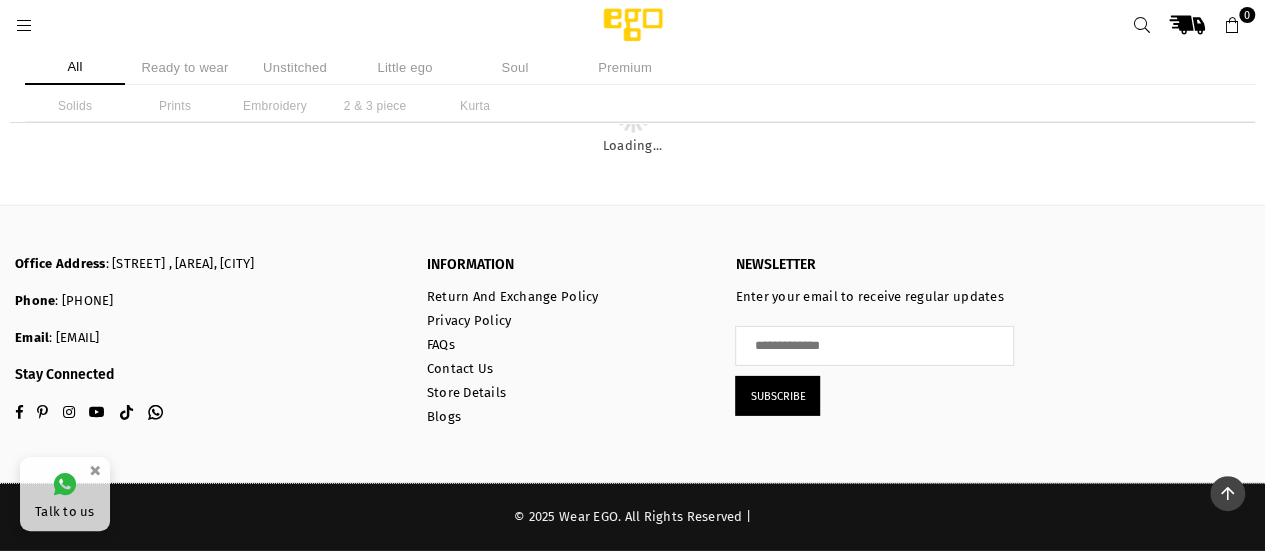 click at bounding box center [633, -368] 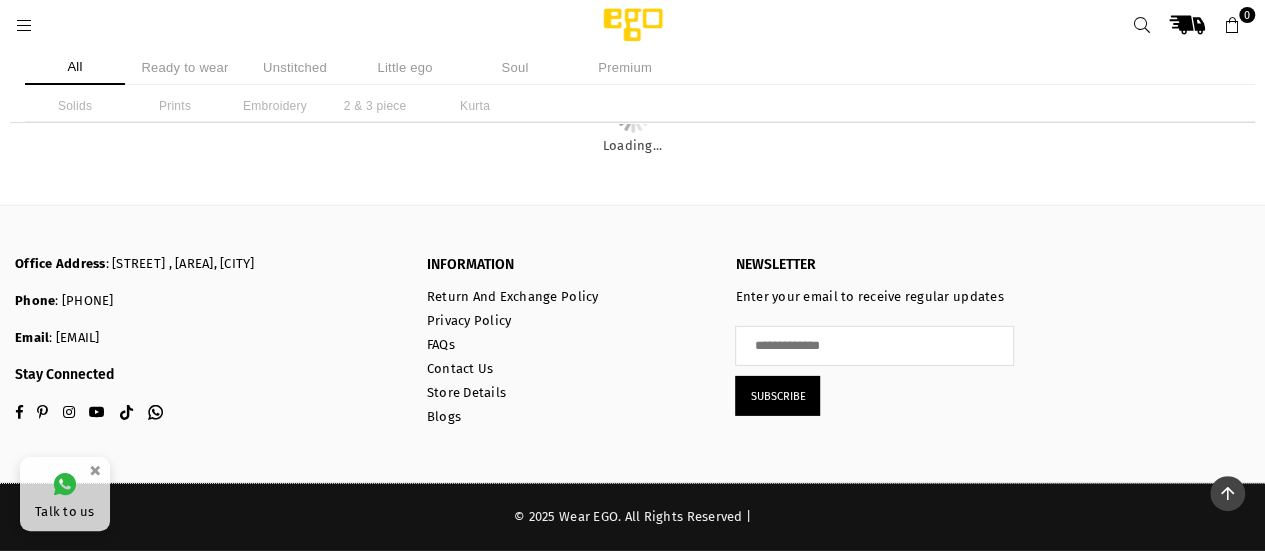scroll, scrollTop: 36588, scrollLeft: 0, axis: vertical 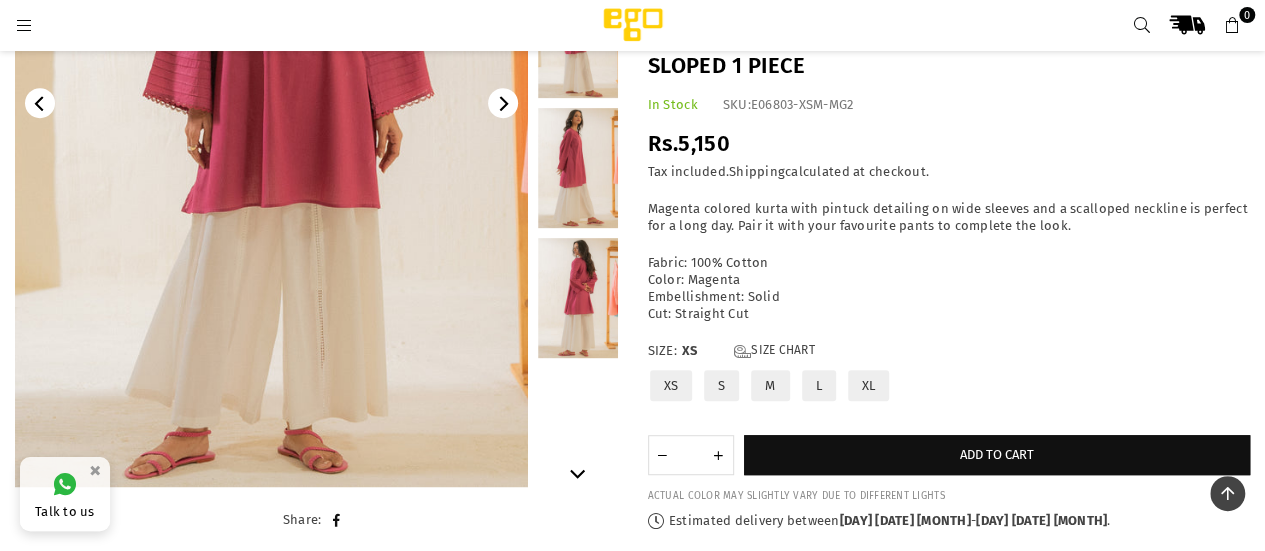 click at bounding box center (578, 168) 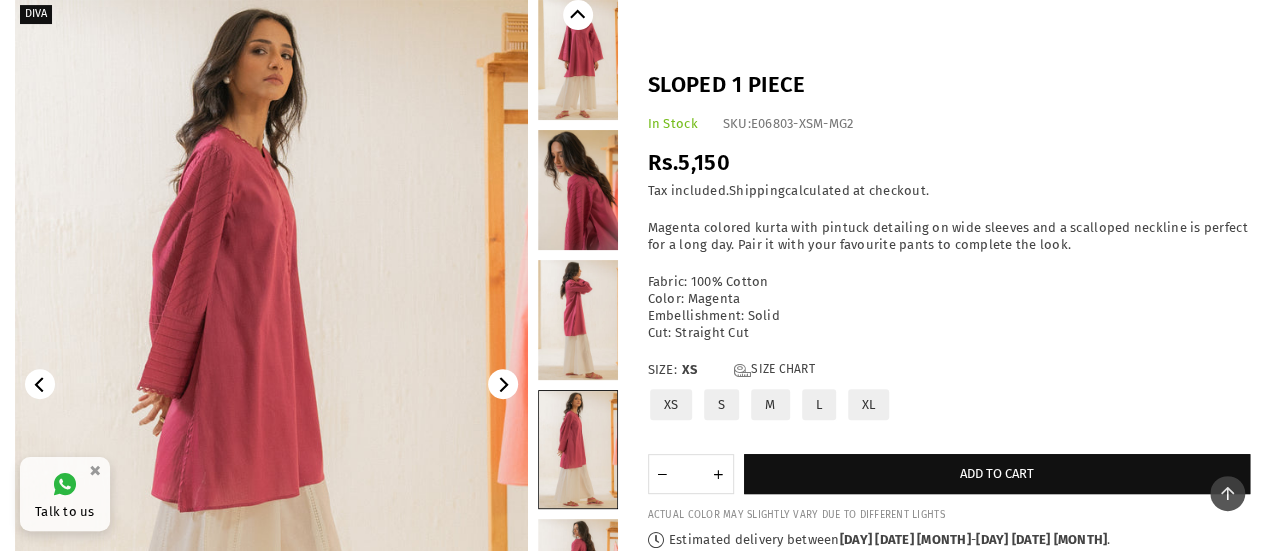 scroll, scrollTop: 143, scrollLeft: 0, axis: vertical 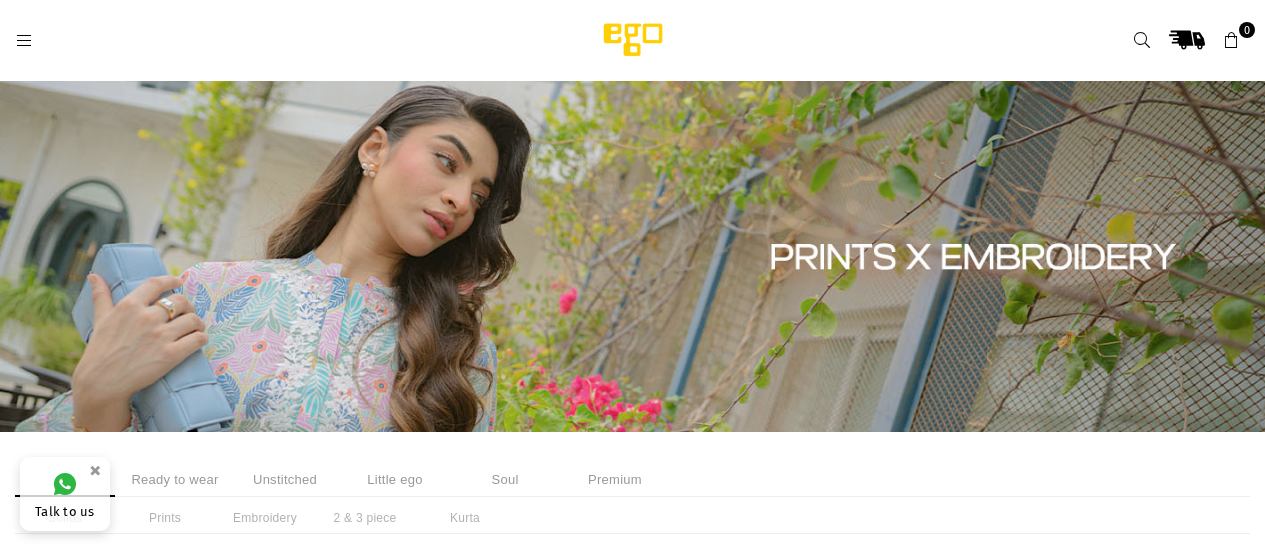 select on "******" 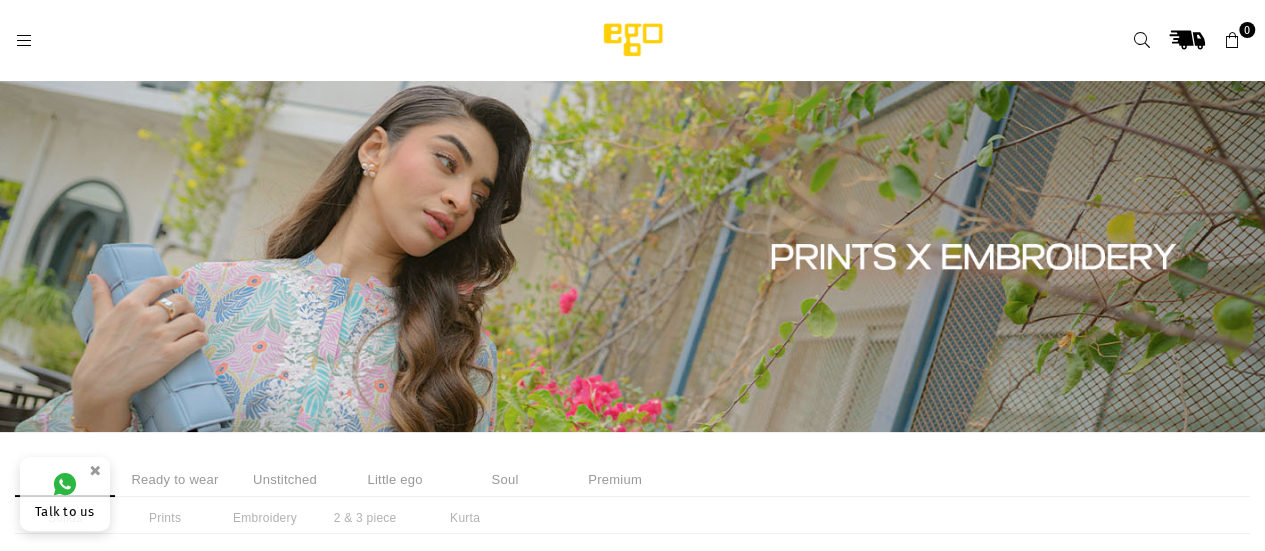 scroll, scrollTop: 0, scrollLeft: 0, axis: both 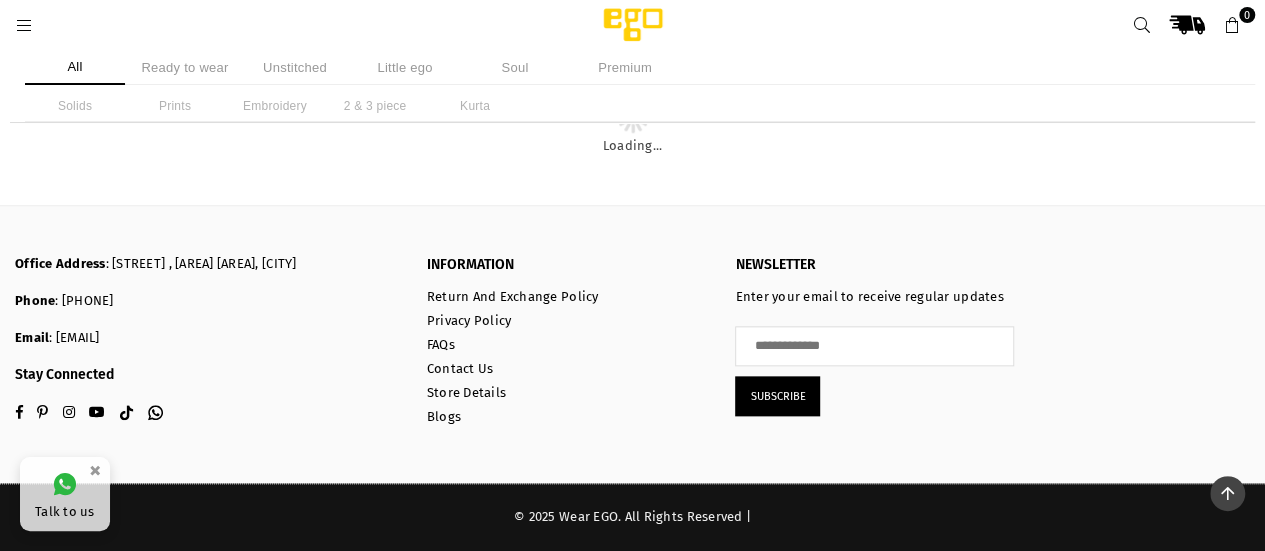 click on "Ready to wear" at bounding box center [185, 67] 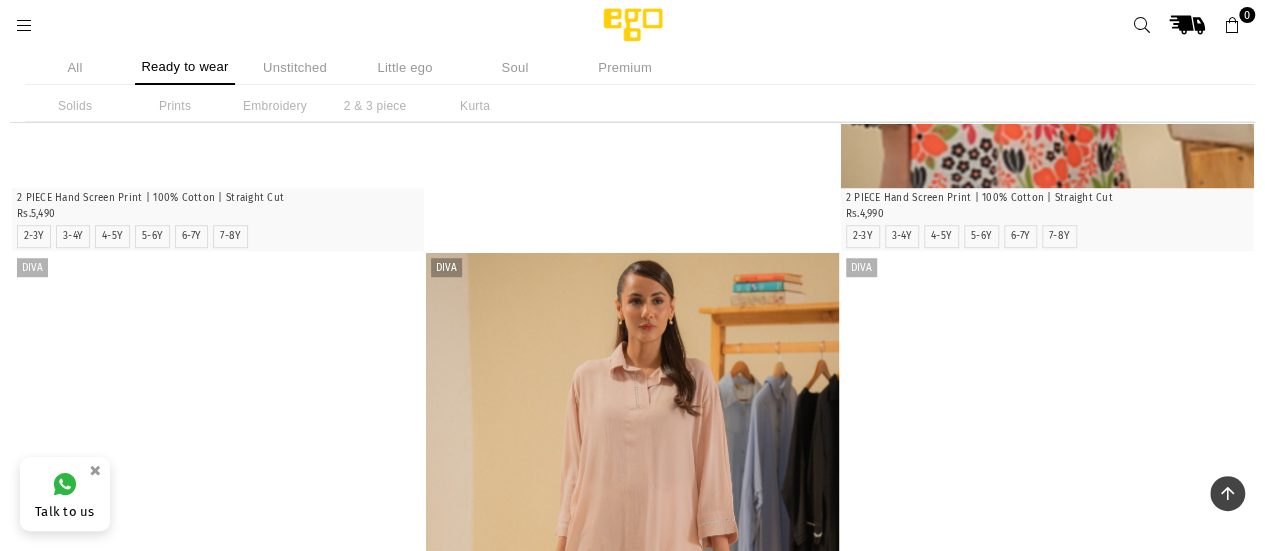 scroll, scrollTop: 22265, scrollLeft: 0, axis: vertical 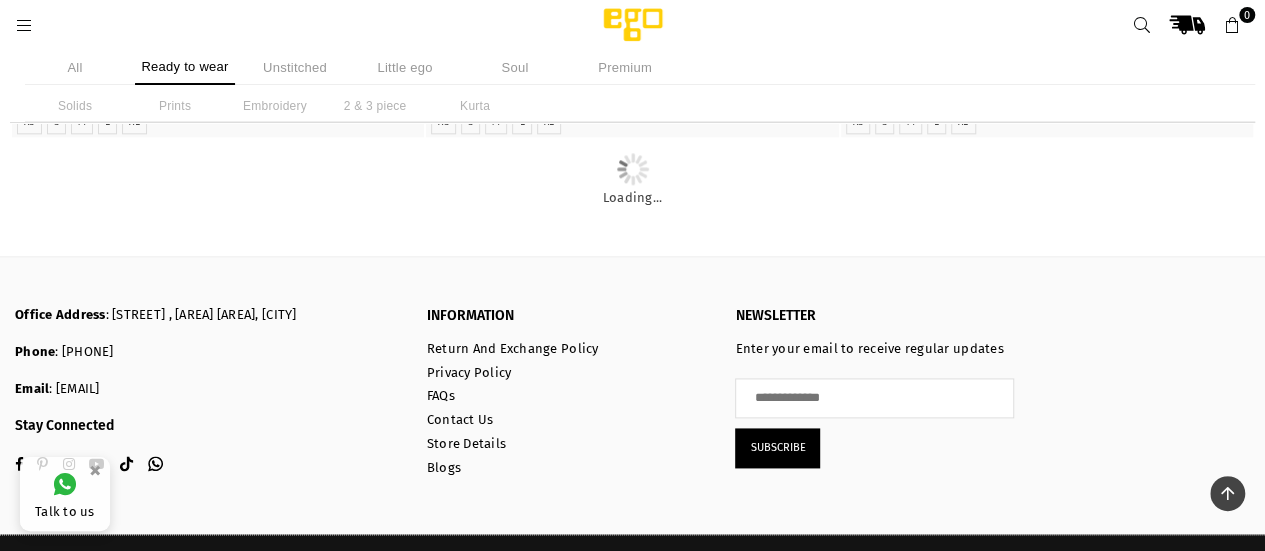 click on "Embroidery" at bounding box center (275, 106) 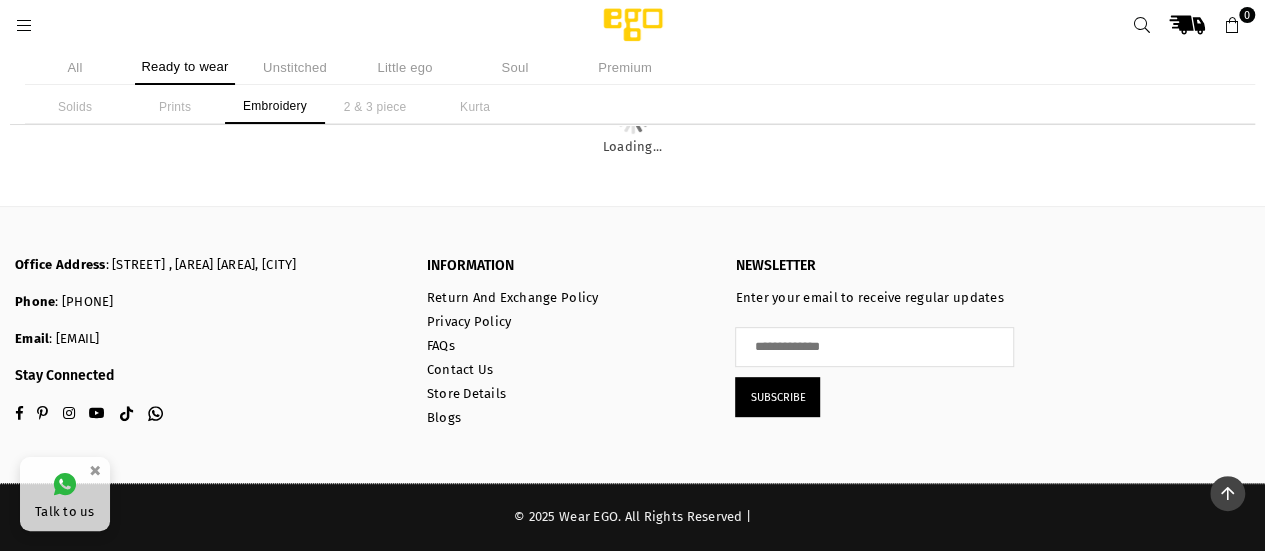 scroll, scrollTop: 33042, scrollLeft: 0, axis: vertical 